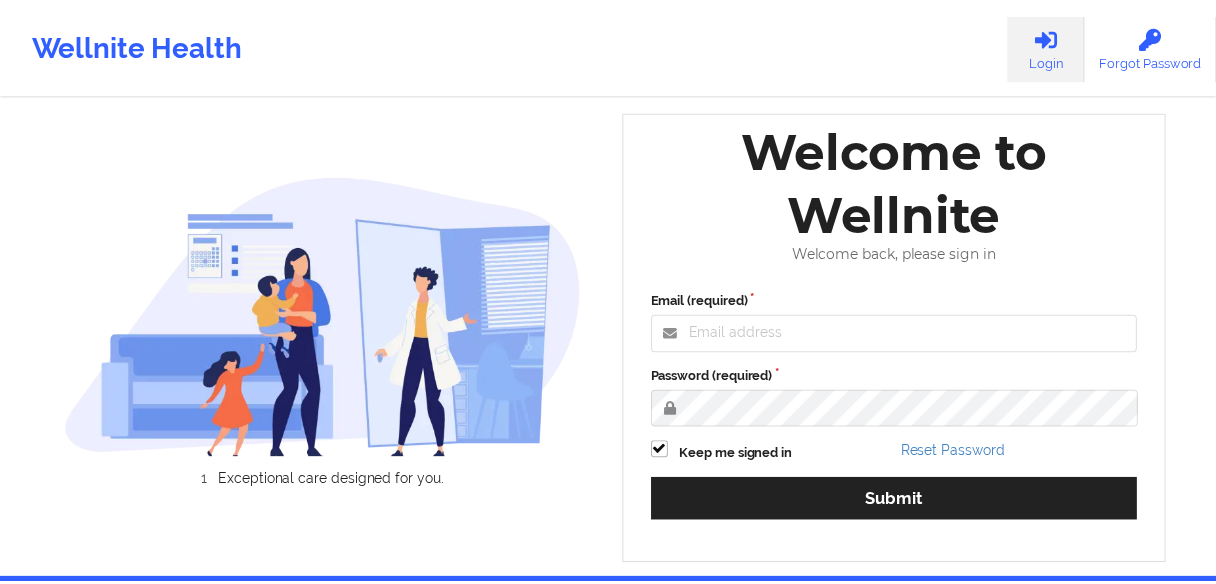 scroll, scrollTop: 0, scrollLeft: 0, axis: both 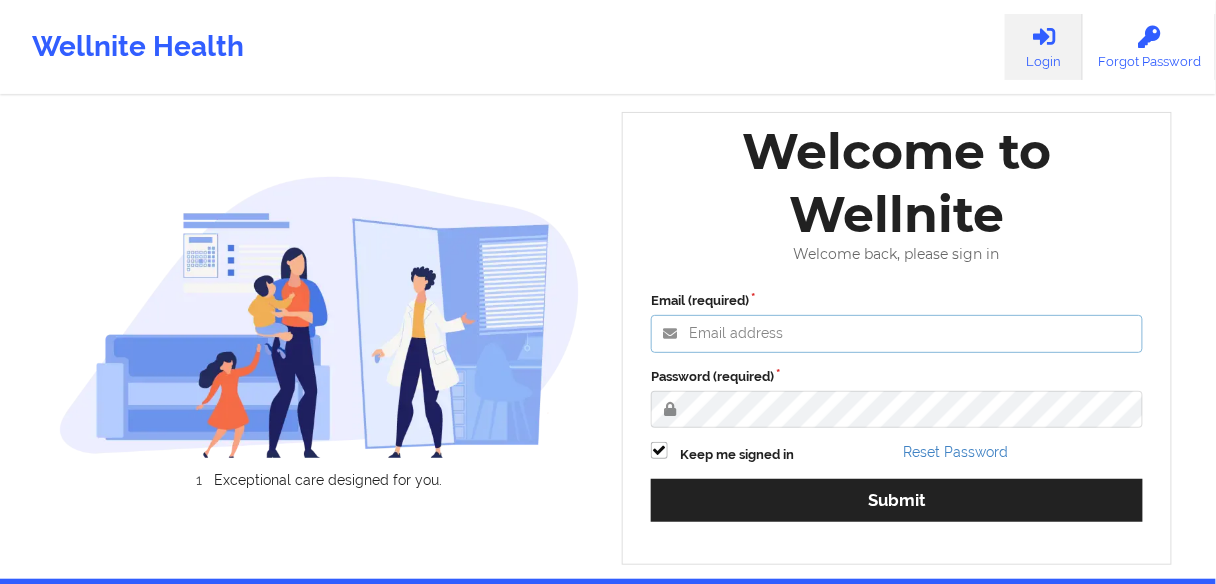 type on "[EMAIL]" 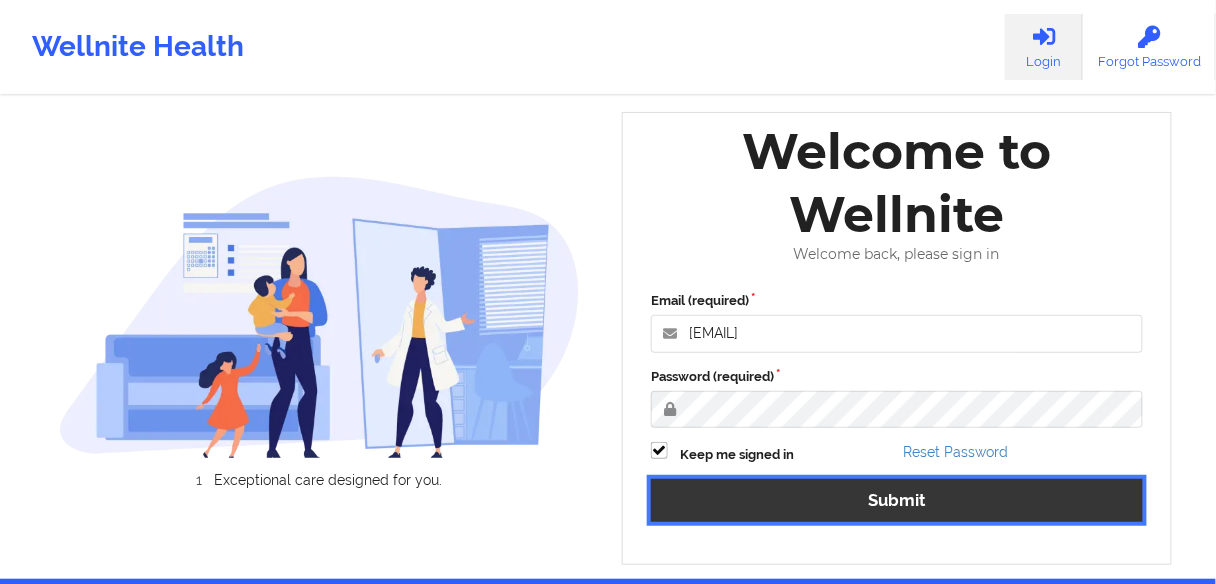 click on "Submit" at bounding box center (897, 500) 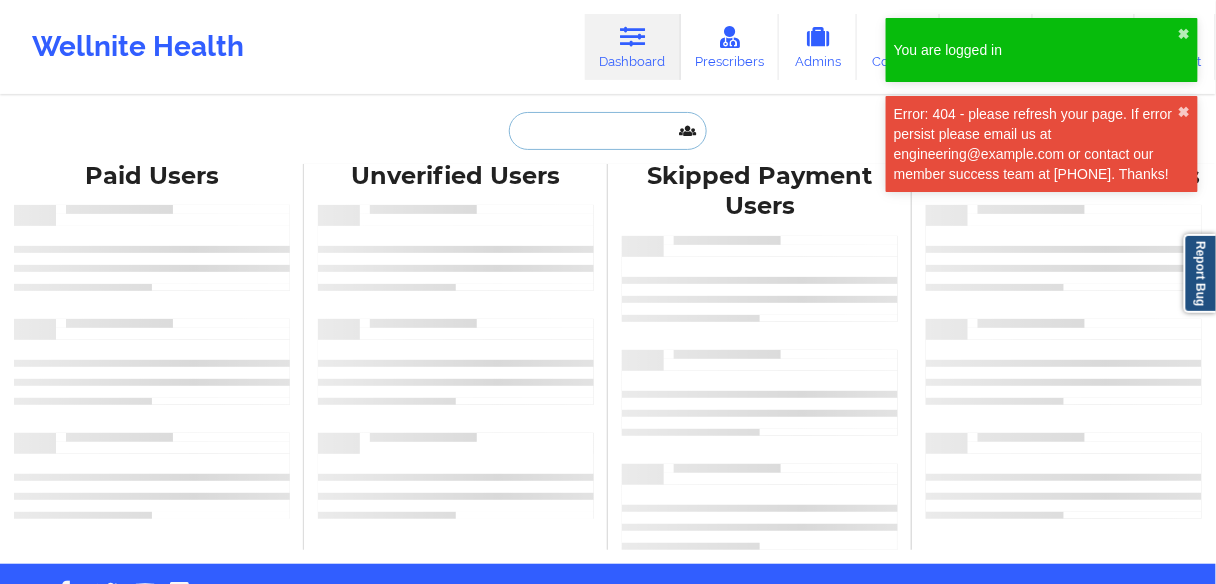 click at bounding box center [608, 131] 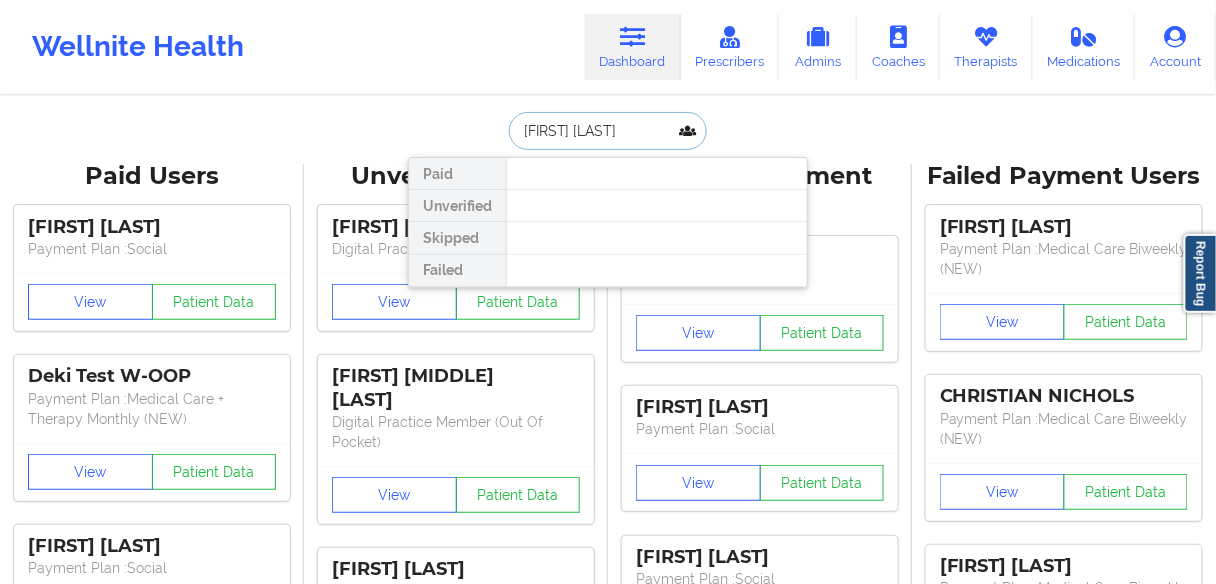 type on "[FIRST] [LAST]" 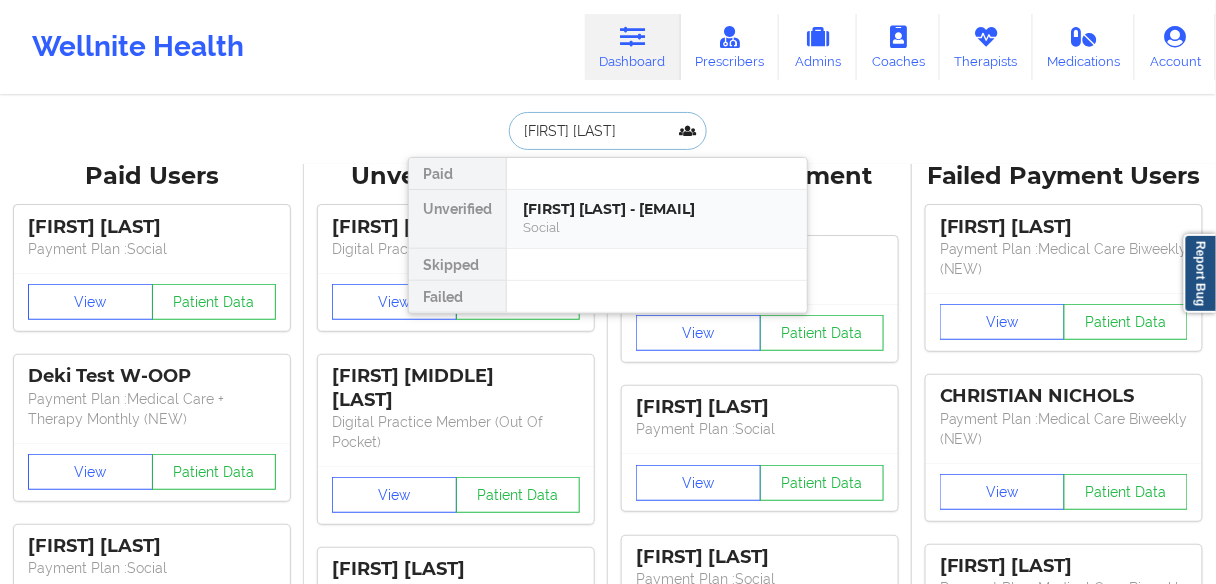 click on "[FIRST] [LAST] - [EMAIL]" at bounding box center [657, 209] 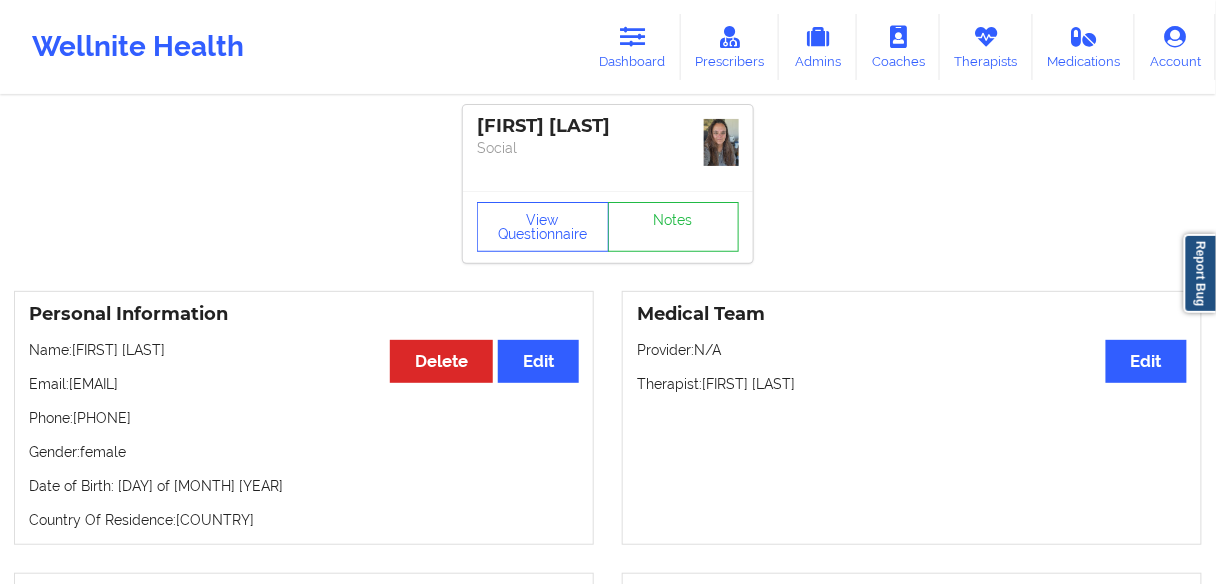 drag, startPoint x: 176, startPoint y: 420, endPoint x: 75, endPoint y: 420, distance: 101 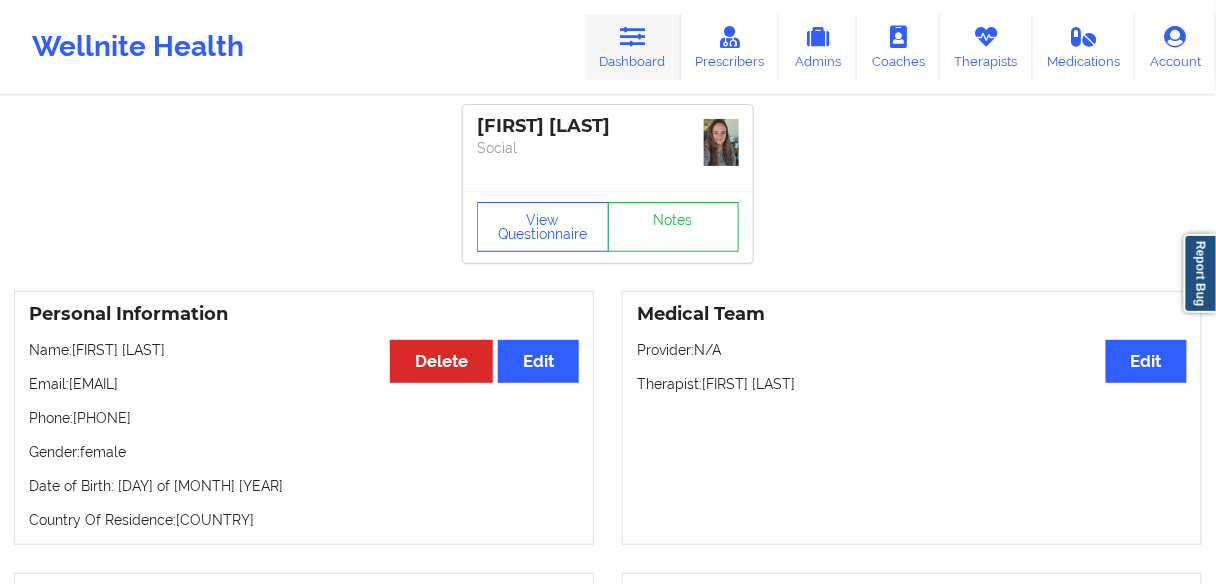 click on "Dashboard" at bounding box center [633, 47] 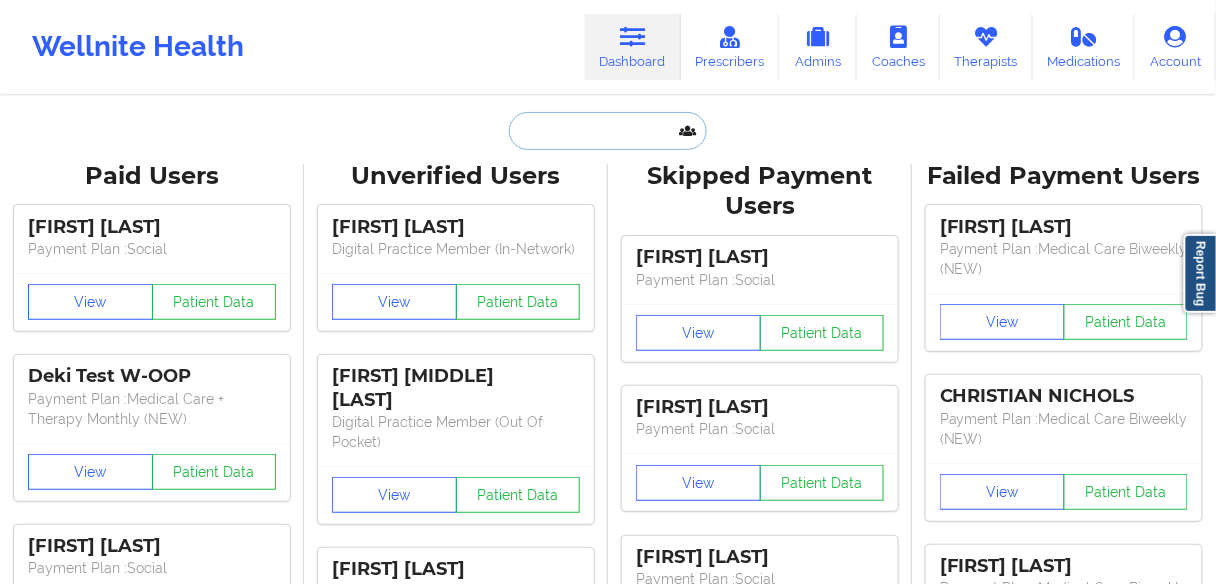 click at bounding box center [608, 131] 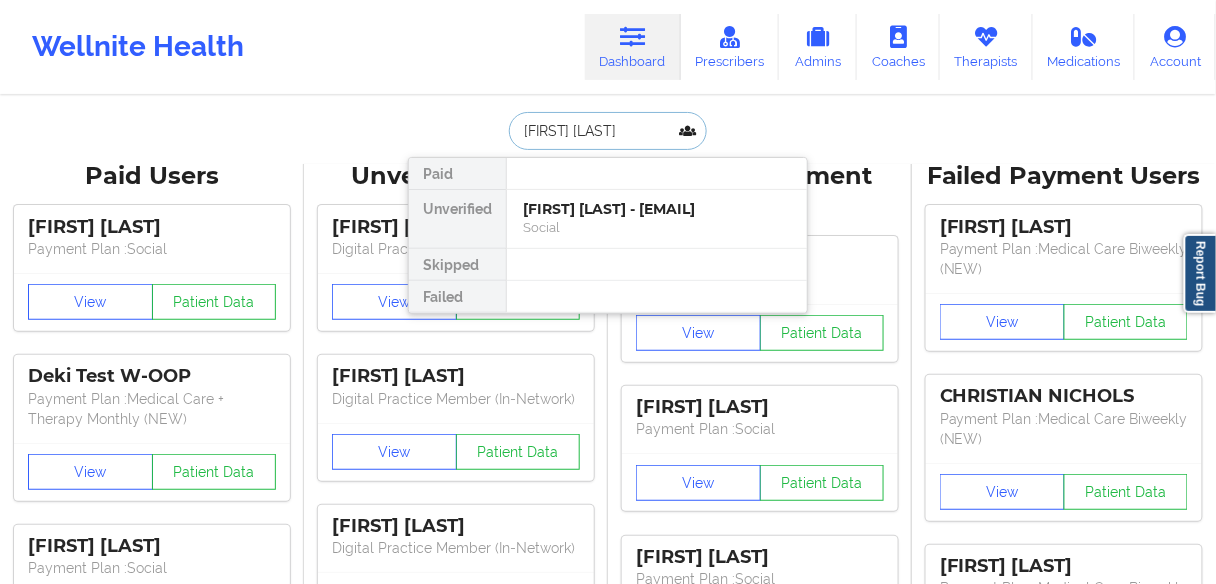 type on "[FIRST] [LAST]" 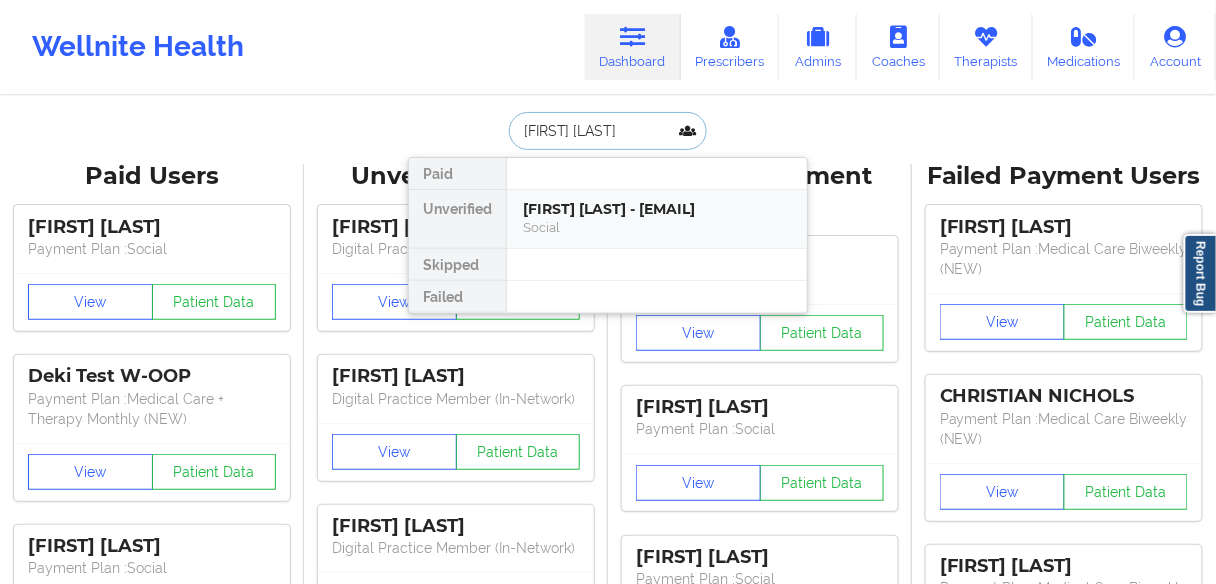click on "[FIRST] [LAST] - [EMAIL]" at bounding box center (657, 209) 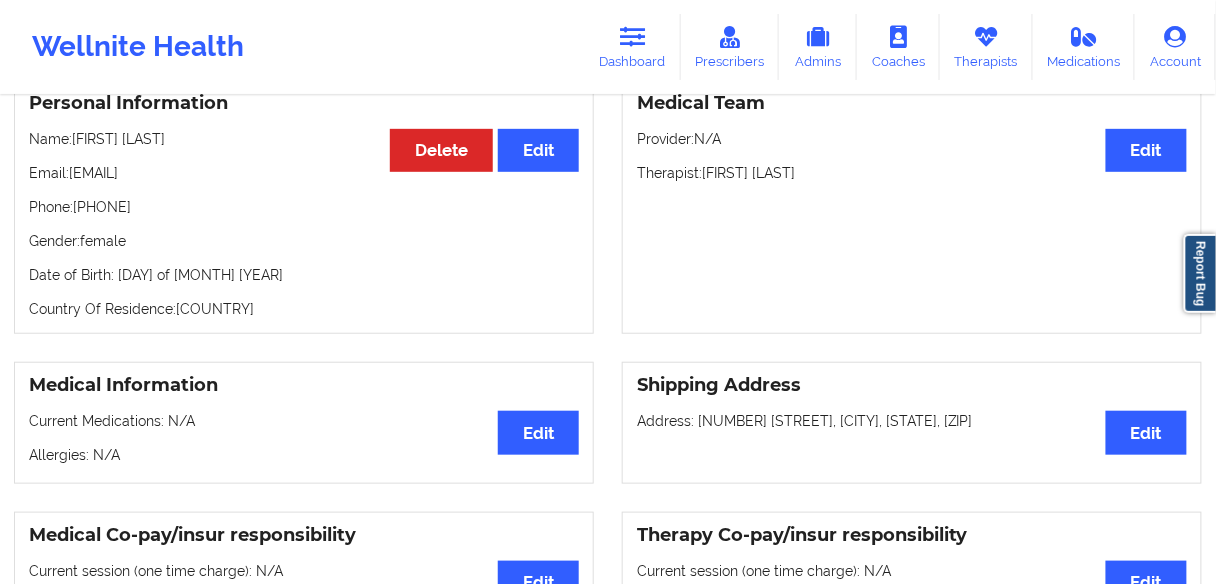 scroll, scrollTop: 80, scrollLeft: 0, axis: vertical 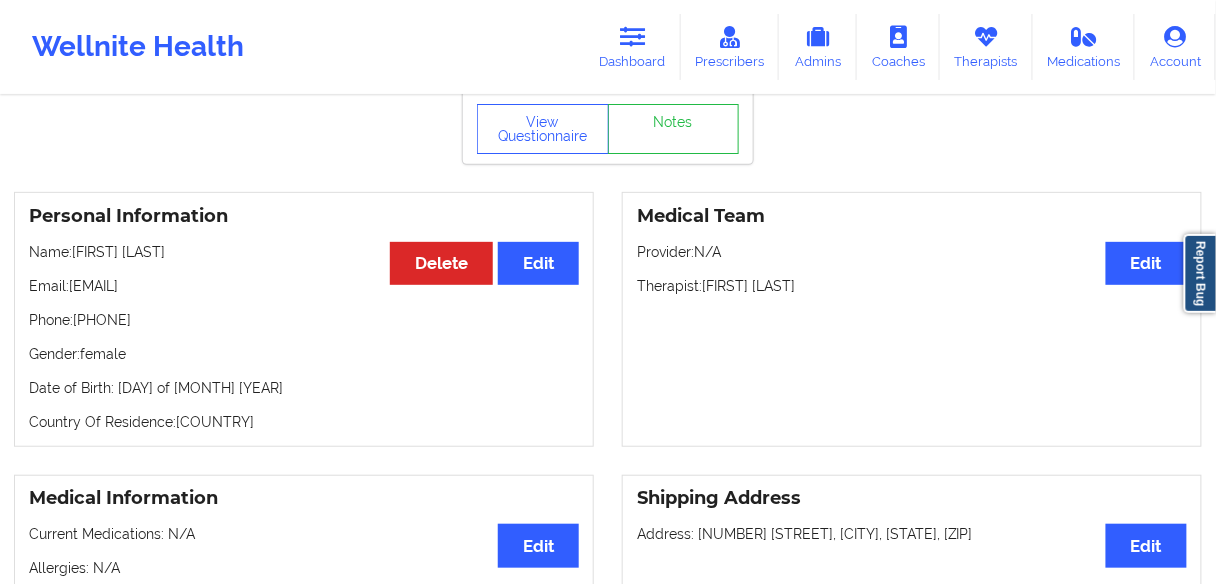 drag, startPoint x: 238, startPoint y: 269, endPoint x: 76, endPoint y: 272, distance: 162.02777 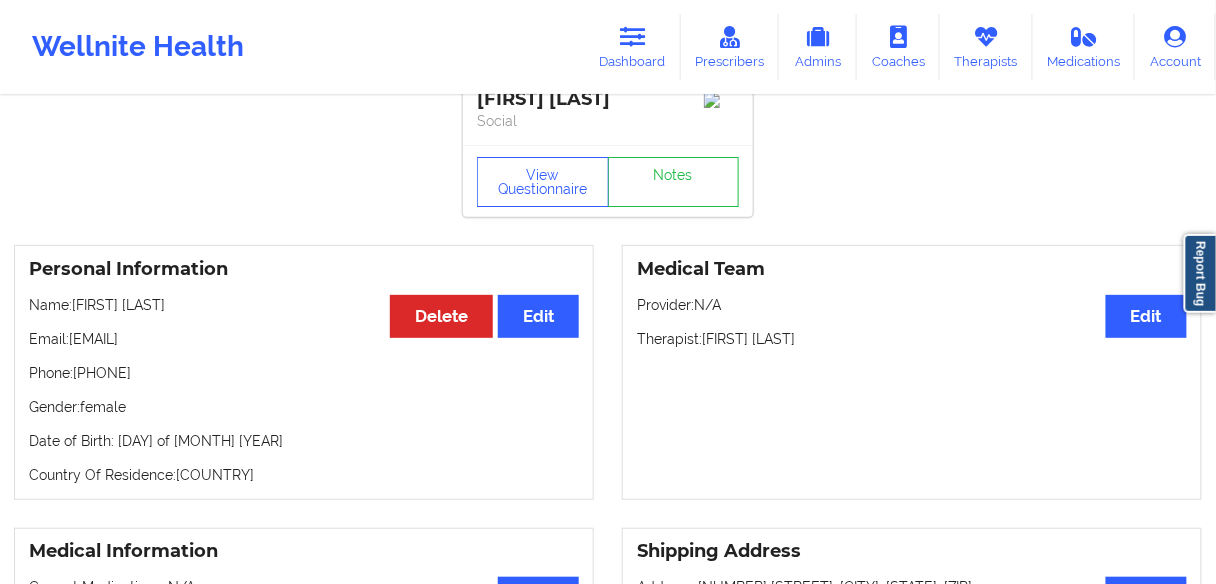 scroll, scrollTop: 0, scrollLeft: 0, axis: both 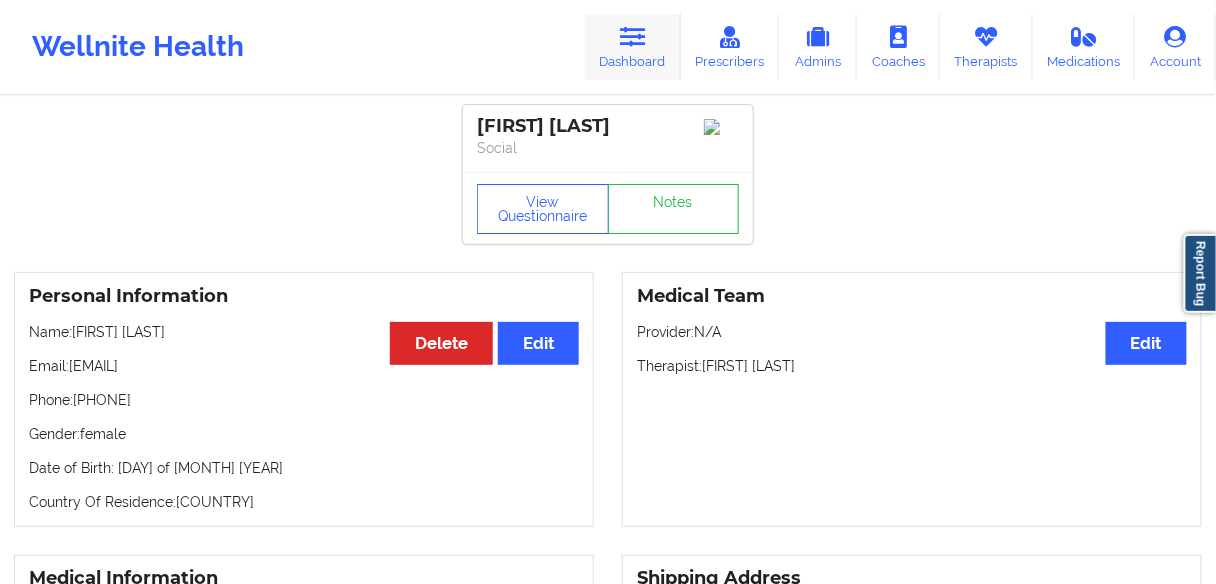 drag, startPoint x: 616, startPoint y: 53, endPoint x: 598, endPoint y: 70, distance: 24.758837 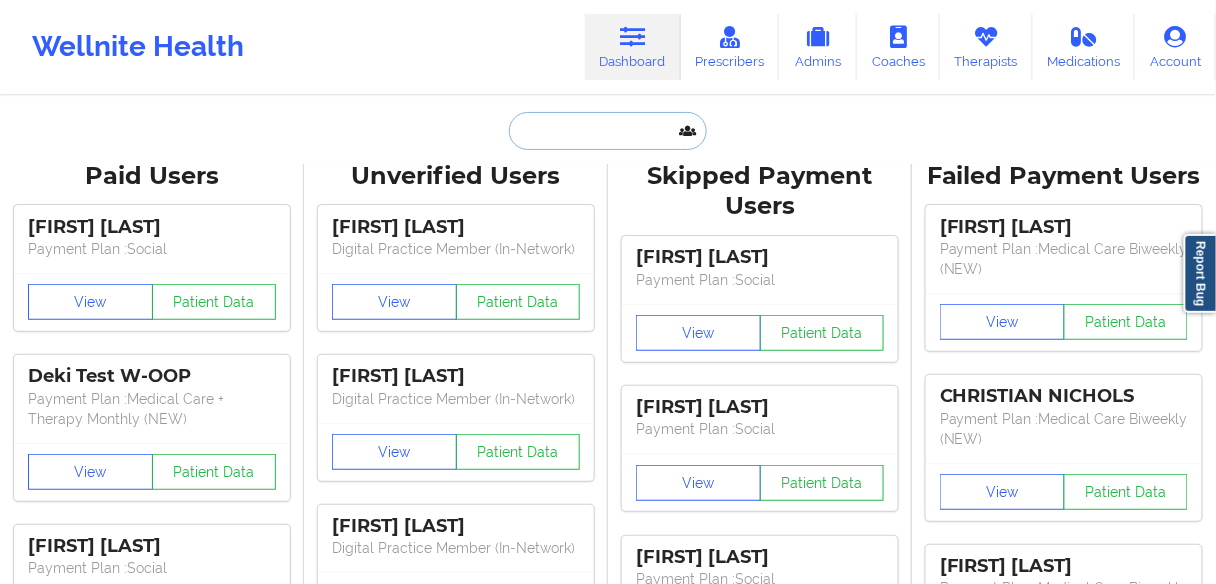 click at bounding box center (608, 131) 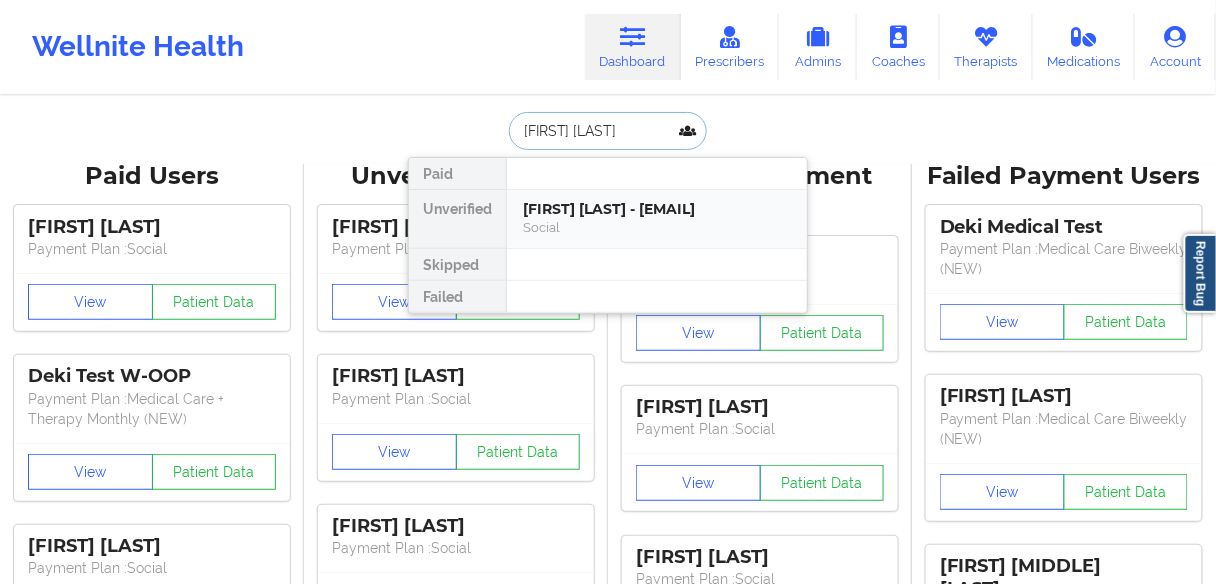 click on "[FIRST] [LAST] - [EMAIL]" at bounding box center [657, 209] 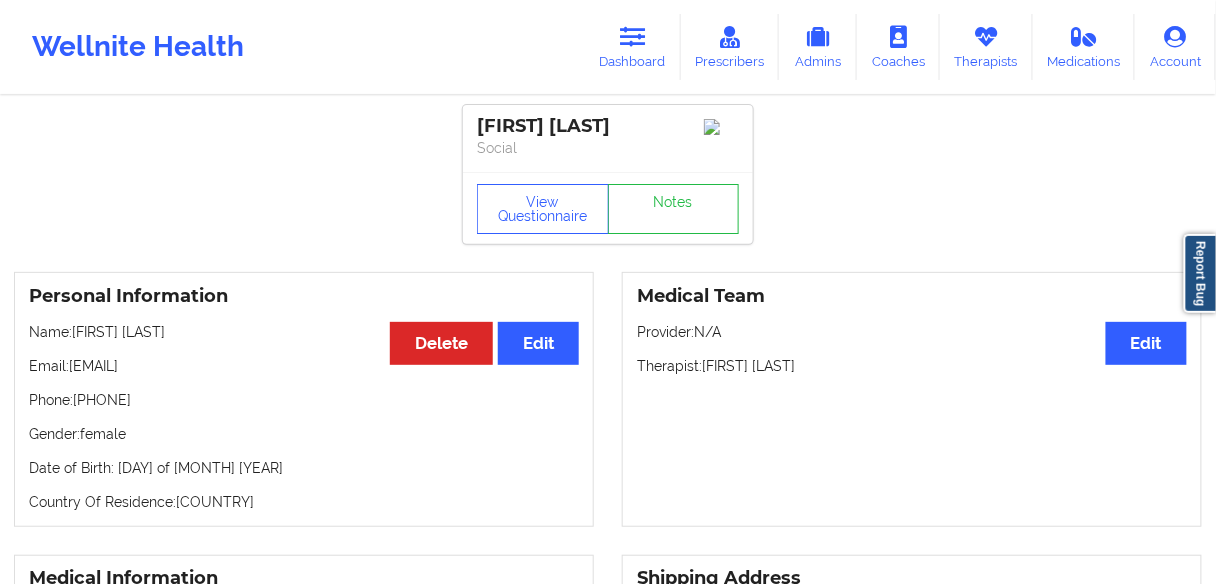 drag, startPoint x: 196, startPoint y: 409, endPoint x: 116, endPoint y: 396, distance: 81.04937 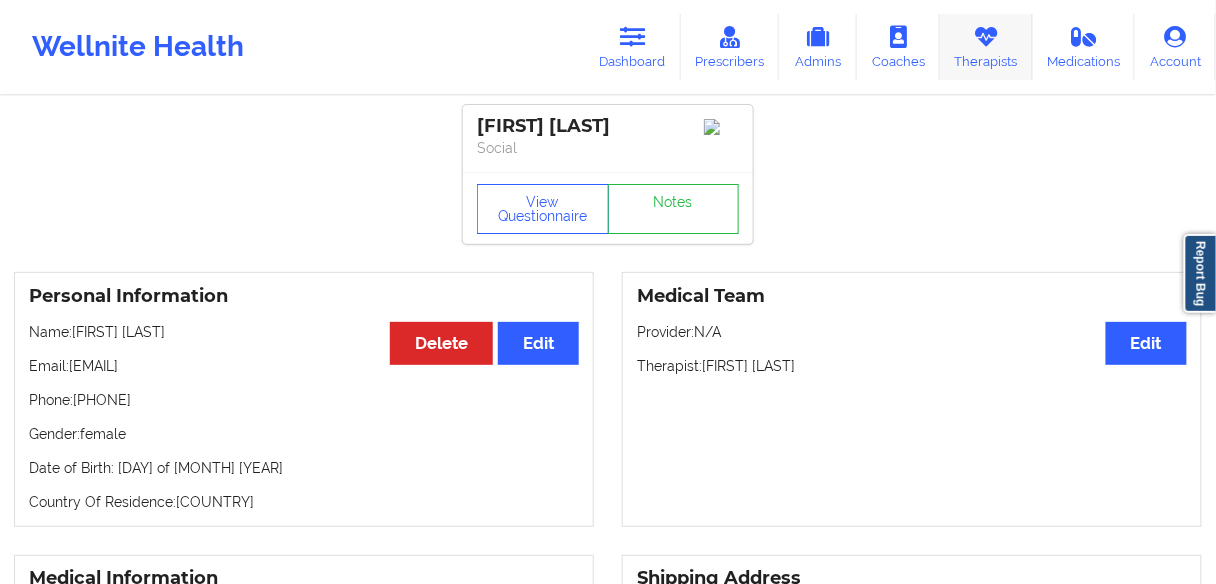 copy on "[PHONE]" 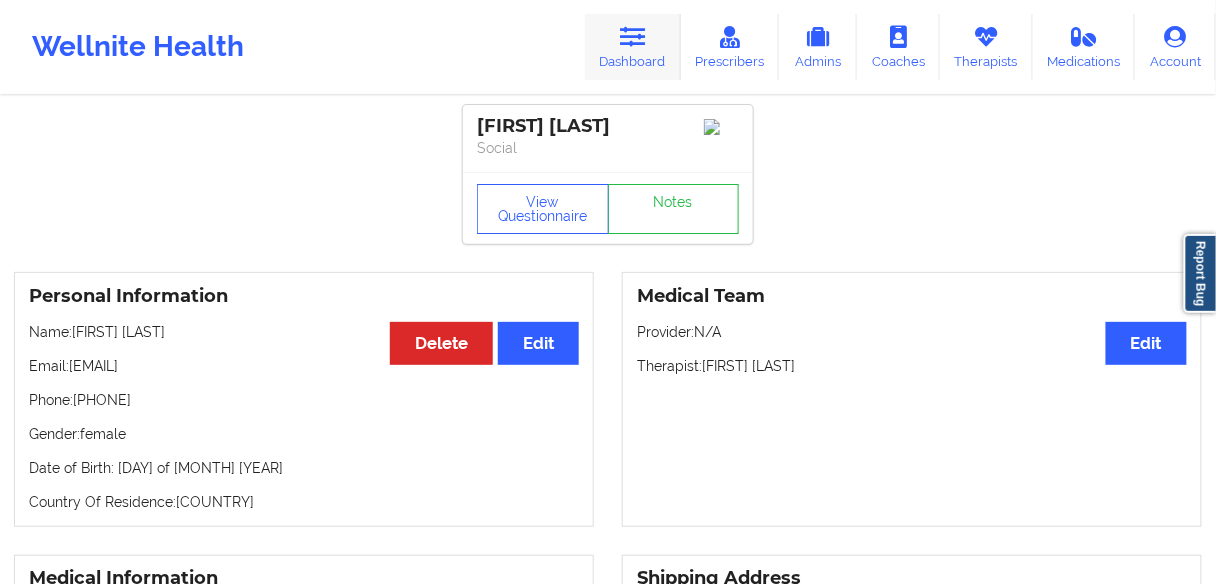 click on "Dashboard" at bounding box center (633, 47) 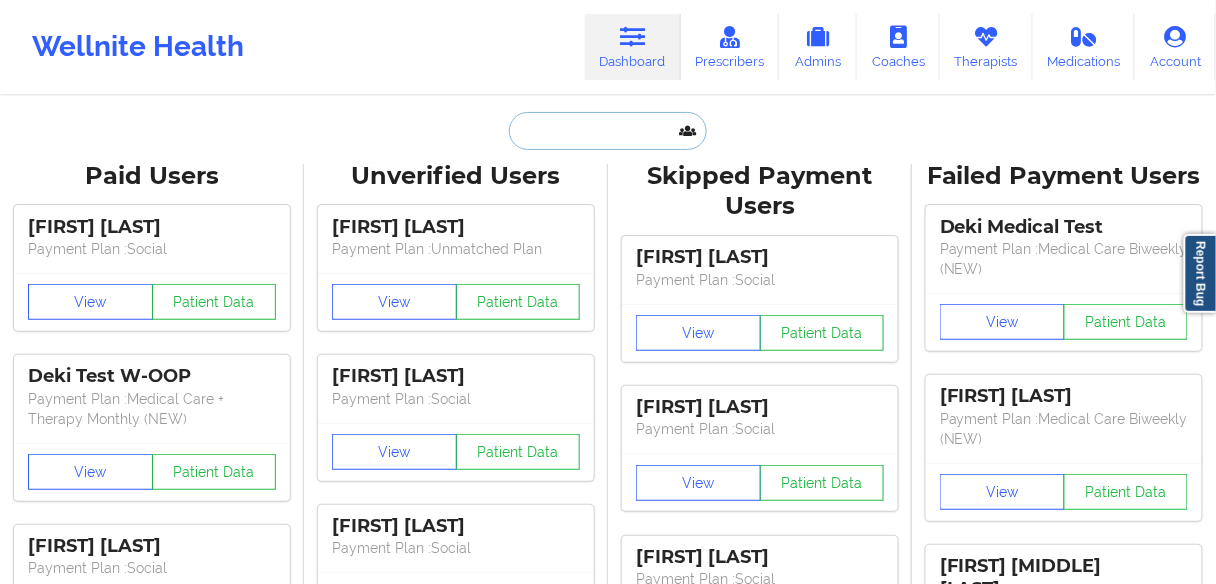 click at bounding box center [608, 131] 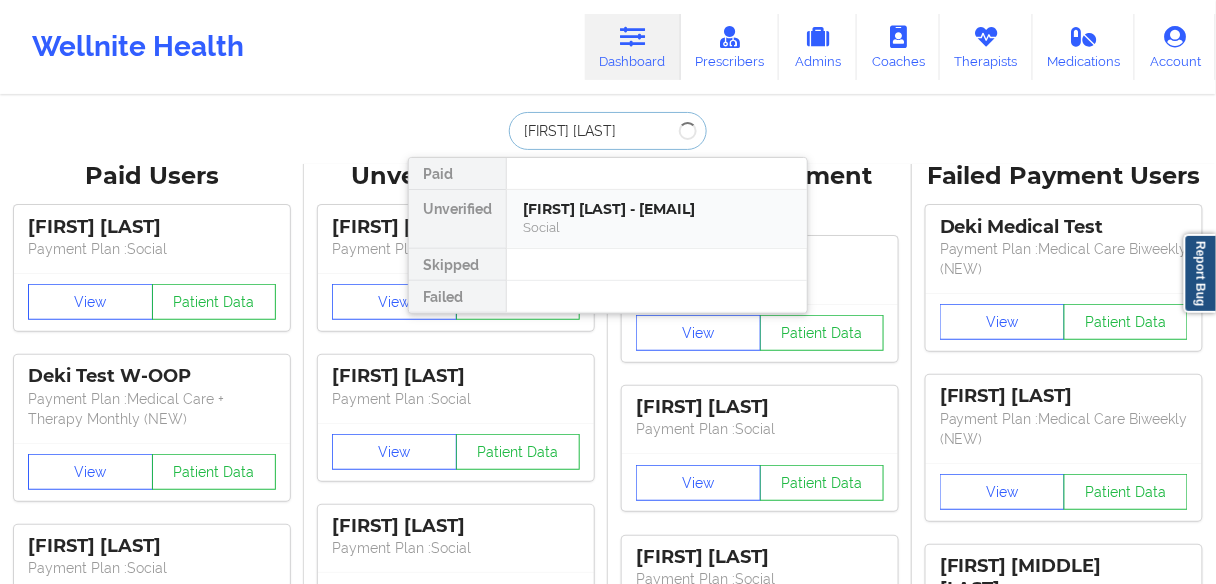 click on "[FIRST] [LAST] - [EMAIL]" at bounding box center (657, 209) 